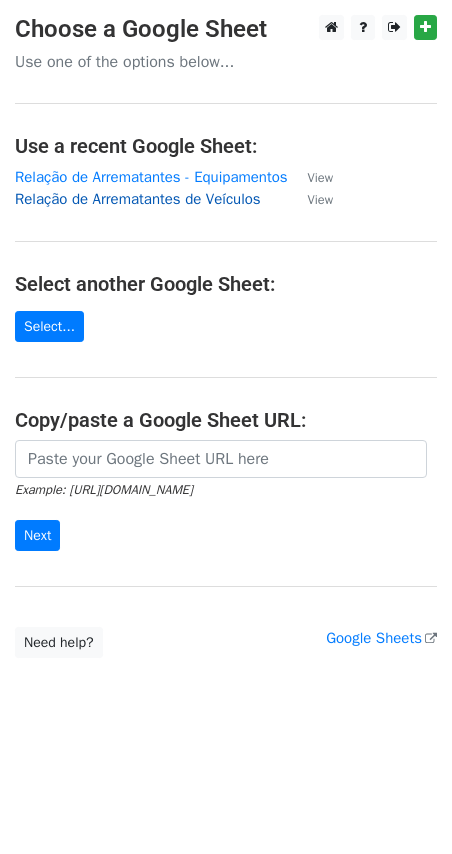 scroll, scrollTop: 0, scrollLeft: 0, axis: both 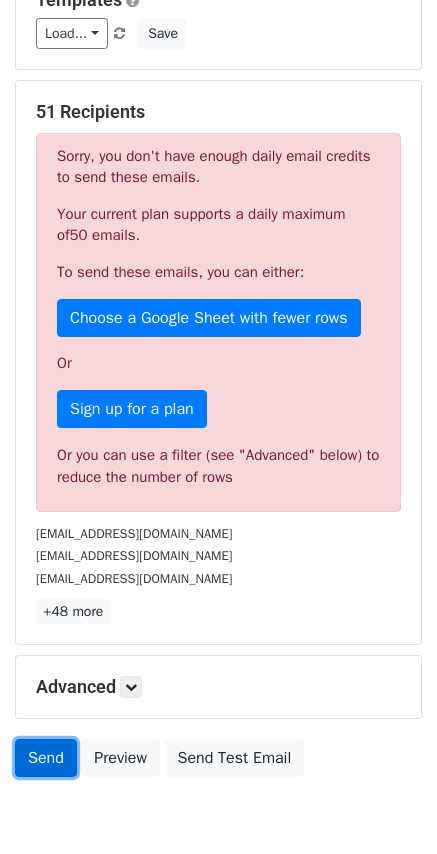 click on "Send" at bounding box center [46, 758] 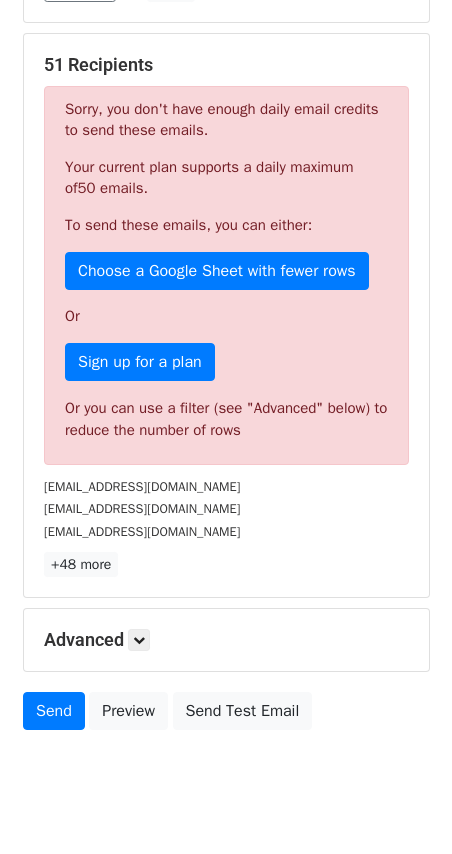 scroll, scrollTop: 393, scrollLeft: 0, axis: vertical 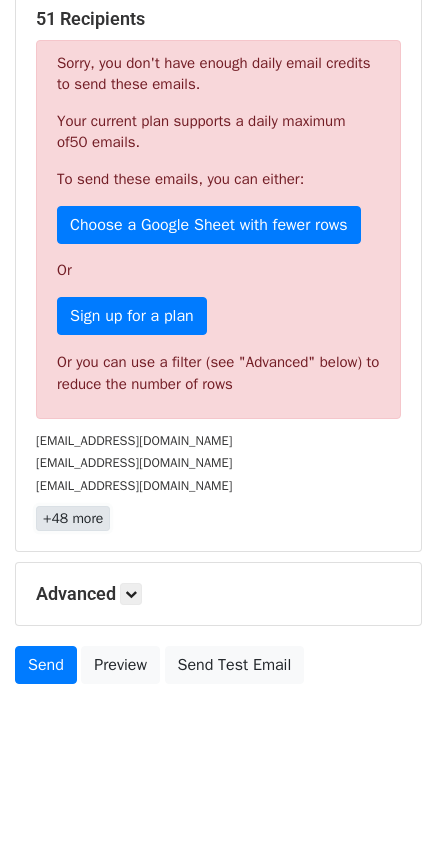 click on "+48 more" at bounding box center [73, 518] 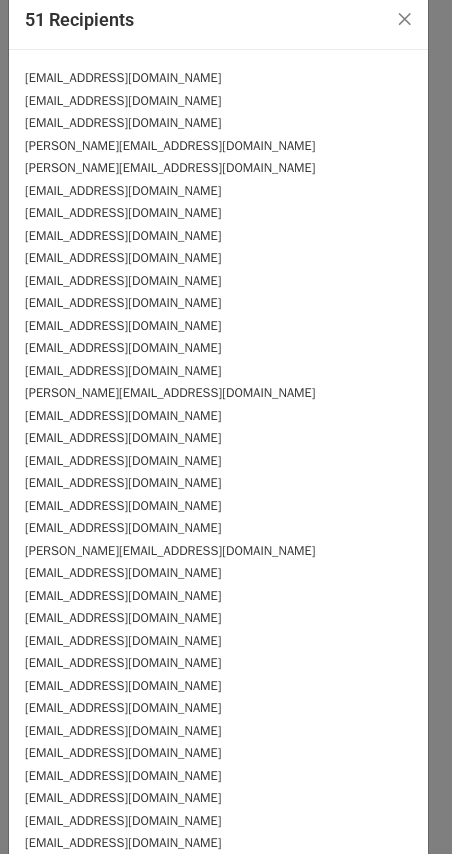 scroll, scrollTop: 0, scrollLeft: 0, axis: both 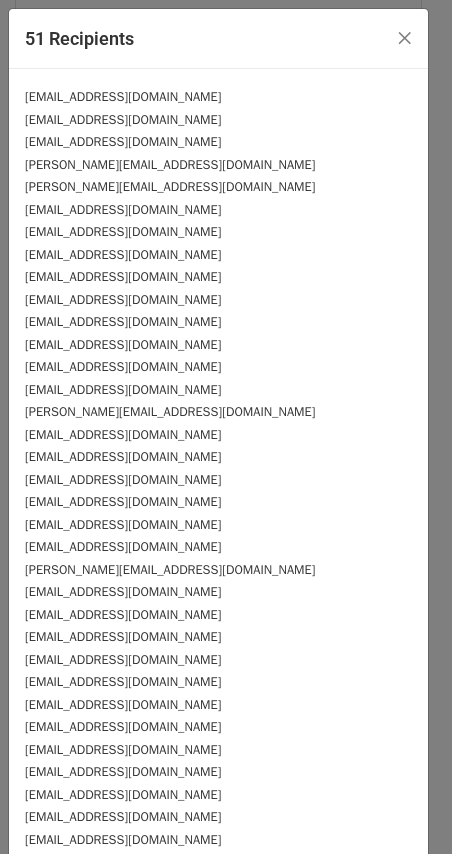 click on "rick_sil@hotmail.com" at bounding box center (218, 164) 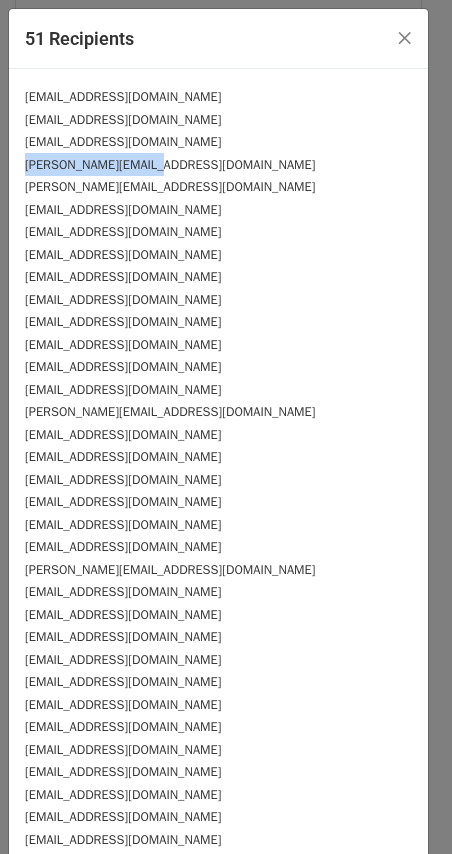 drag, startPoint x: 142, startPoint y: 164, endPoint x: 24, endPoint y: 171, distance: 118.20744 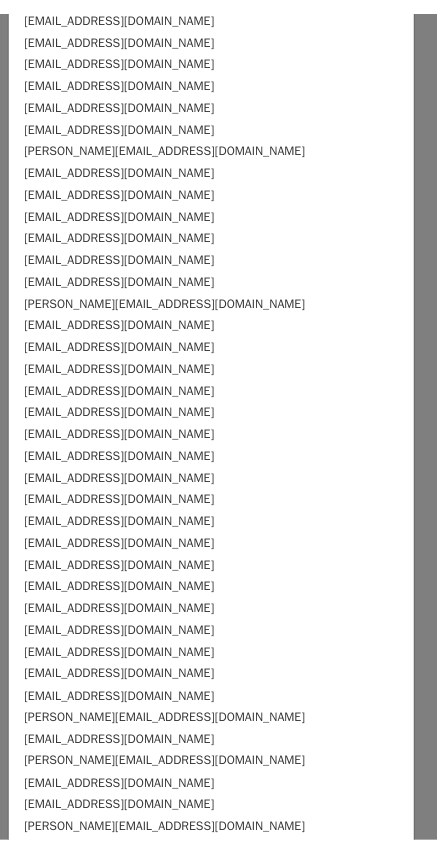 scroll, scrollTop: 0, scrollLeft: 0, axis: both 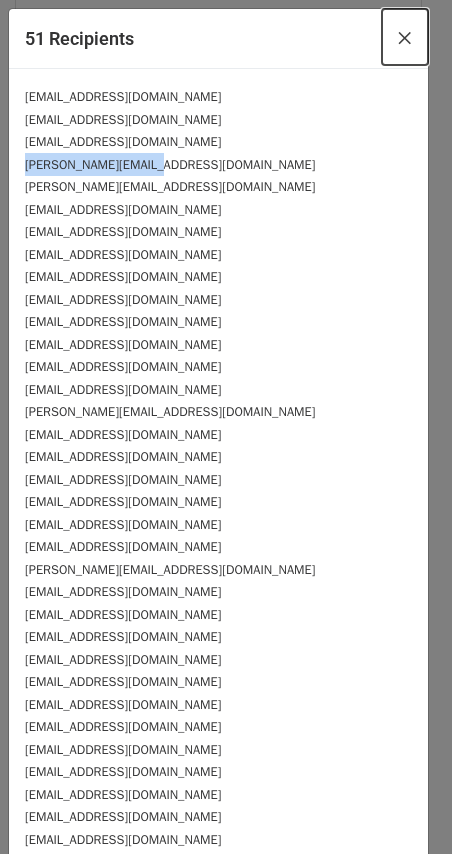 click on "×" at bounding box center [405, 37] 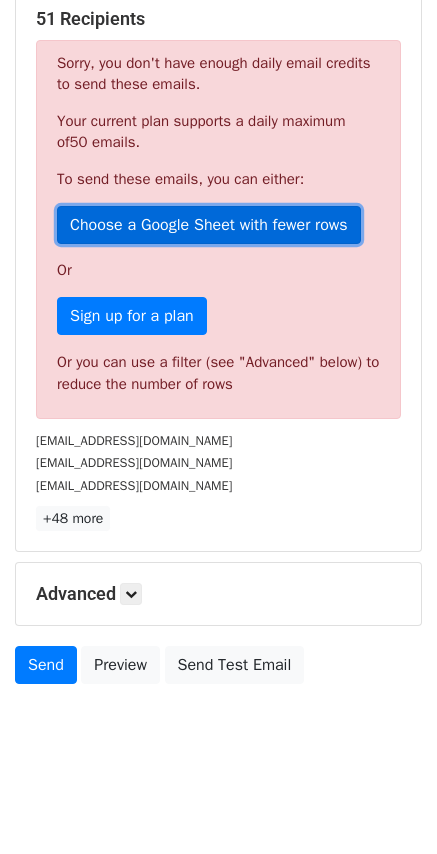 click on "Choose a Google Sheet with fewer rows" at bounding box center [209, 225] 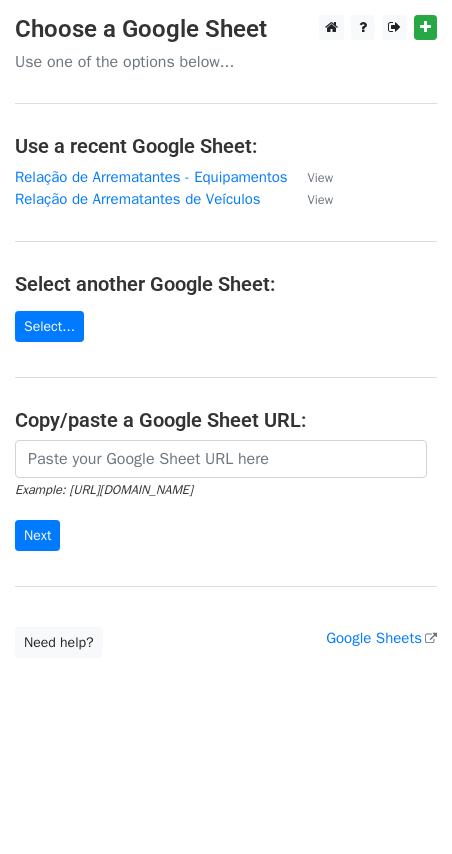 scroll, scrollTop: 0, scrollLeft: 0, axis: both 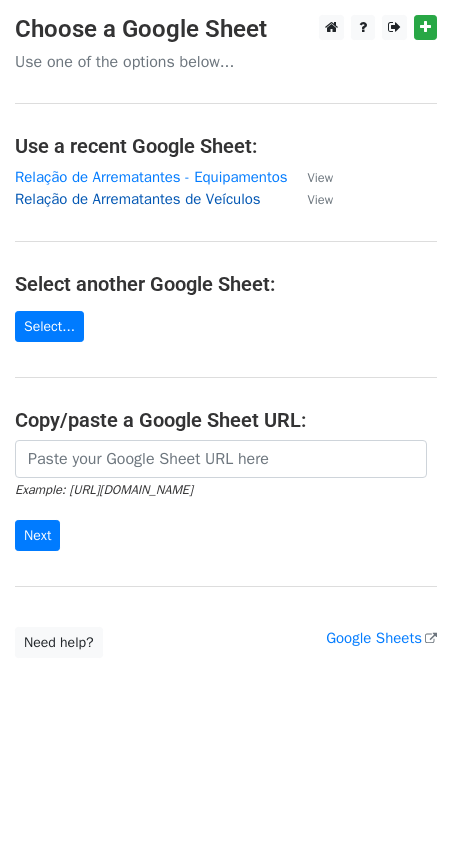 click on "Relação de Arrematantes de Veículos" at bounding box center [138, 199] 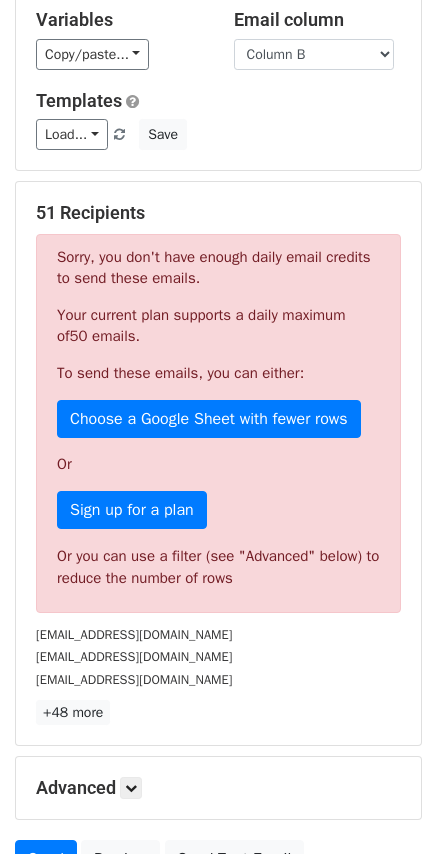 scroll, scrollTop: 200, scrollLeft: 0, axis: vertical 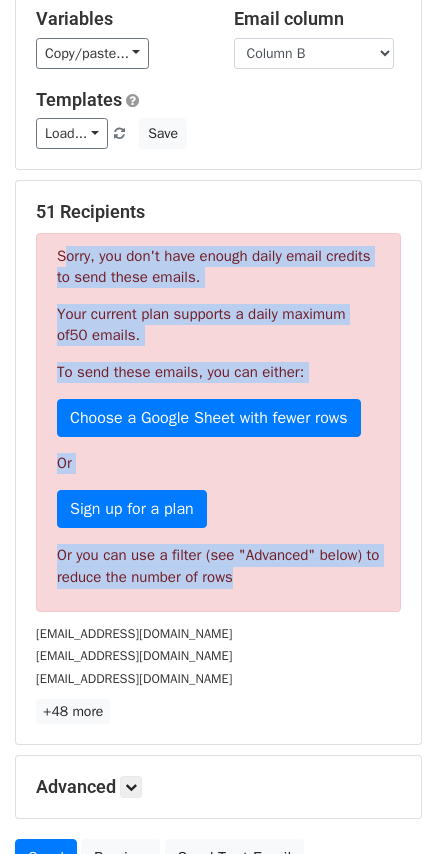 drag, startPoint x: 56, startPoint y: 251, endPoint x: 273, endPoint y: 585, distance: 398.30264 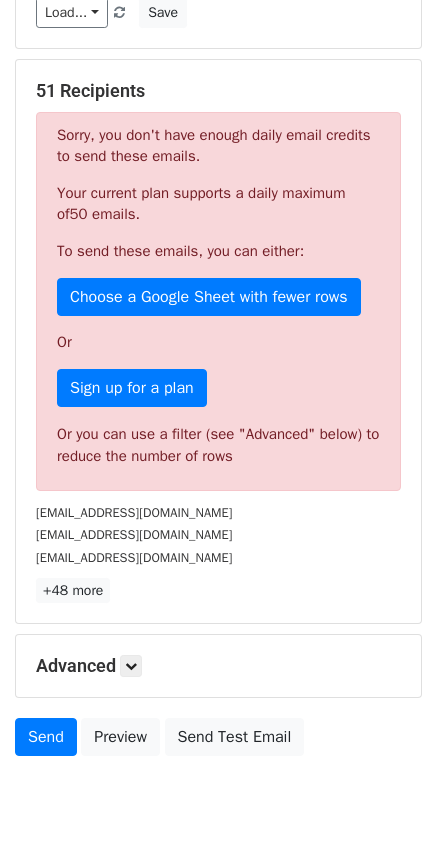 scroll, scrollTop: 393, scrollLeft: 0, axis: vertical 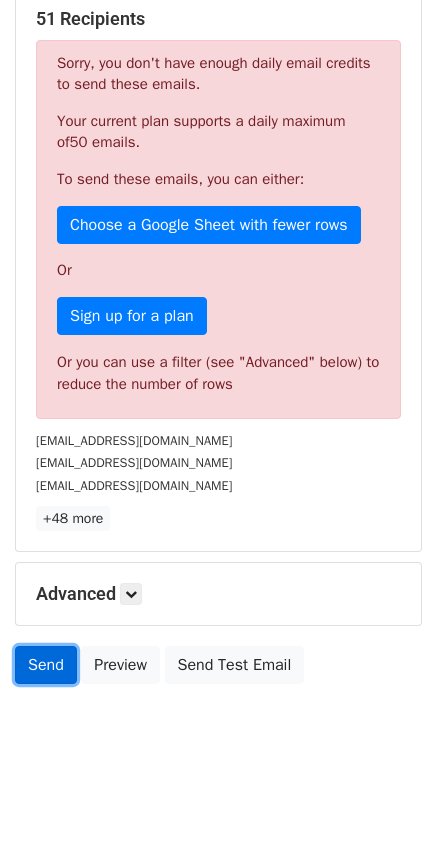 click on "Send" at bounding box center [46, 665] 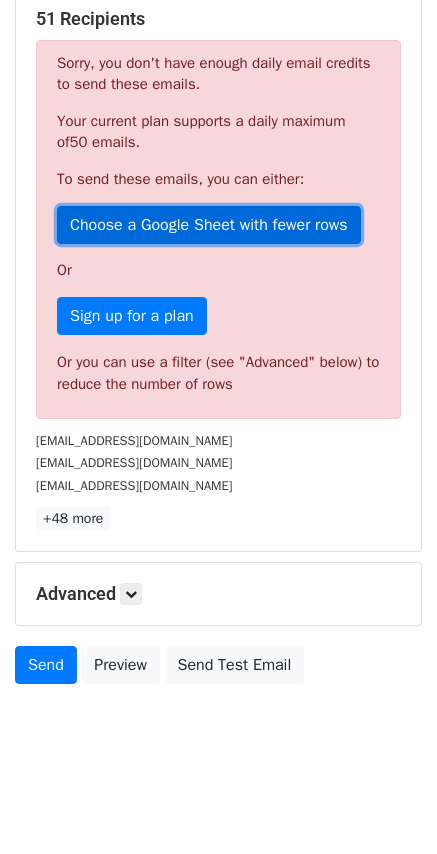 click on "Choose a Google Sheet with fewer rows" at bounding box center (209, 225) 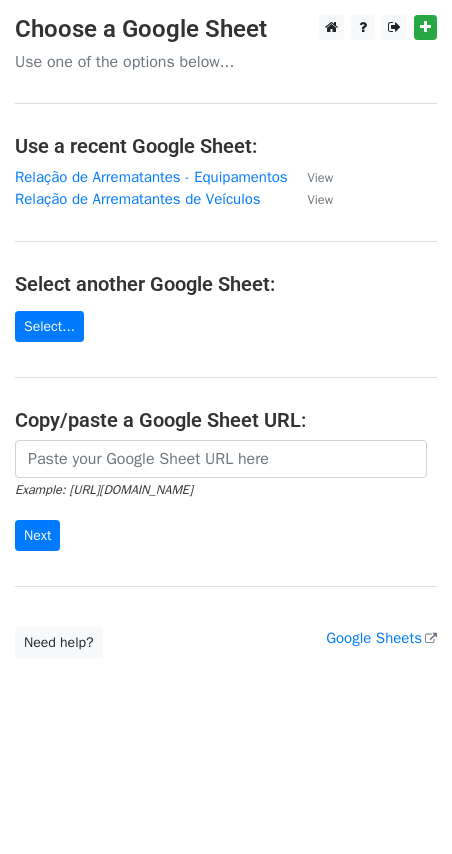 scroll, scrollTop: 0, scrollLeft: 0, axis: both 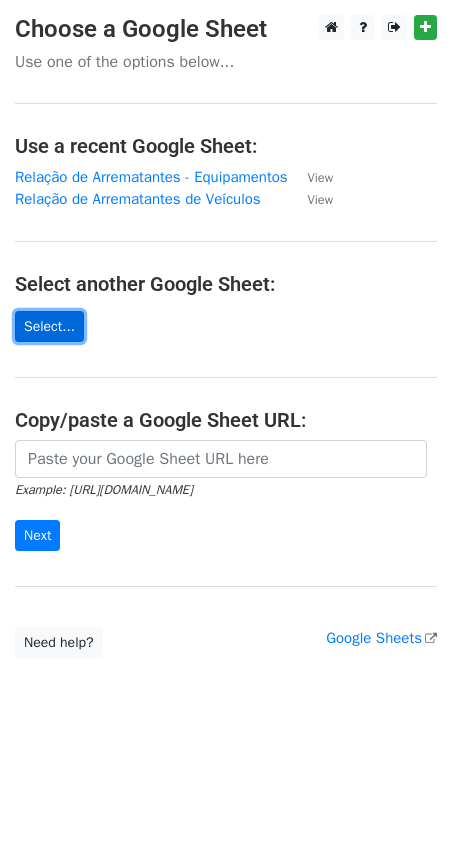 click on "Select..." at bounding box center (49, 326) 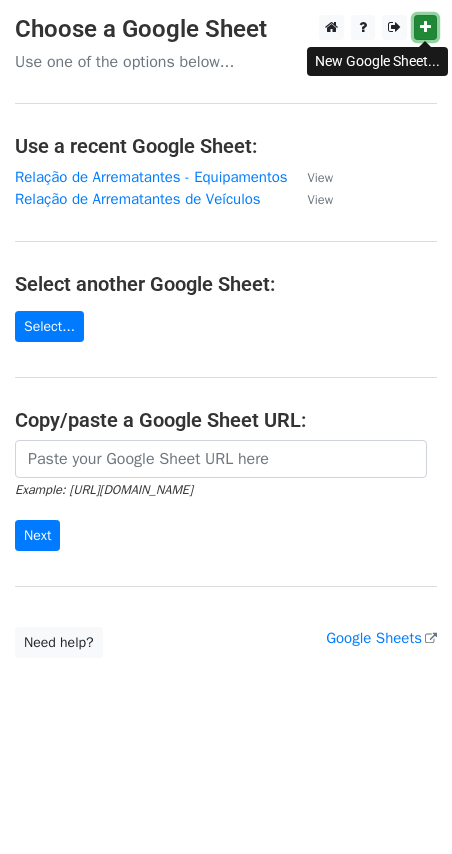 click at bounding box center (425, 27) 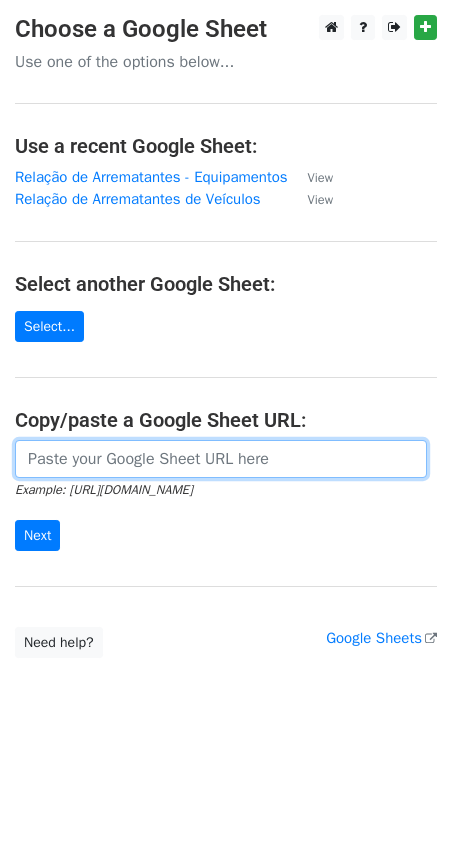 click at bounding box center [221, 459] 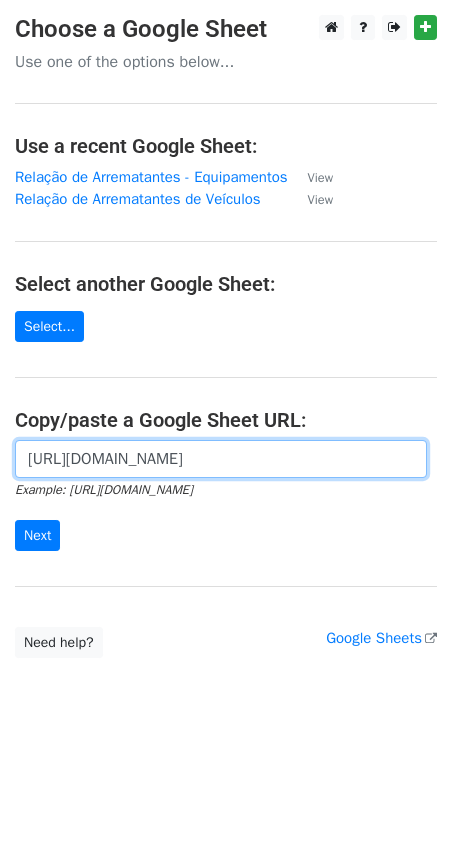 scroll, scrollTop: 0, scrollLeft: 407, axis: horizontal 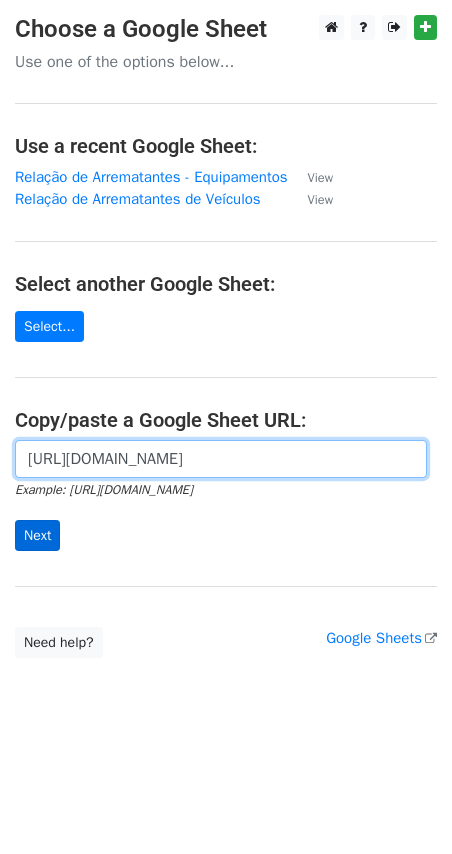 type on "https://docs.google.com/spreadsheets/d/1yTN5clt_adNMuah8TIwf80SipxywvYCEjU6z1gFZJX0/edit?gid=0#gid=0" 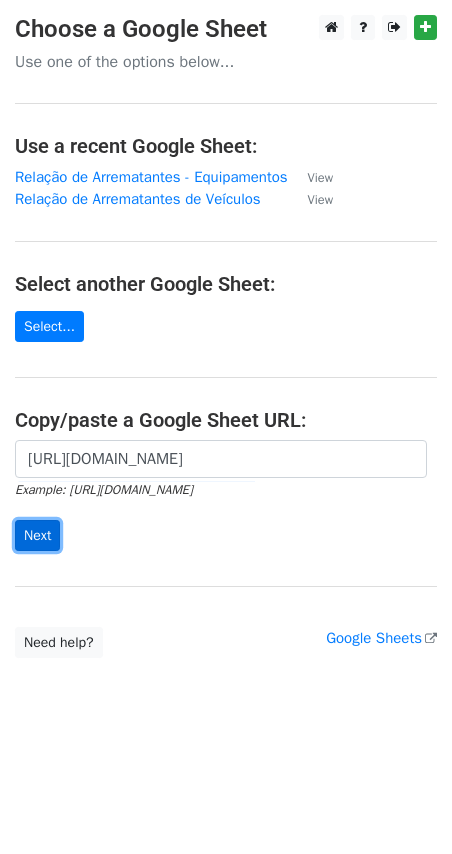 scroll, scrollTop: 0, scrollLeft: 0, axis: both 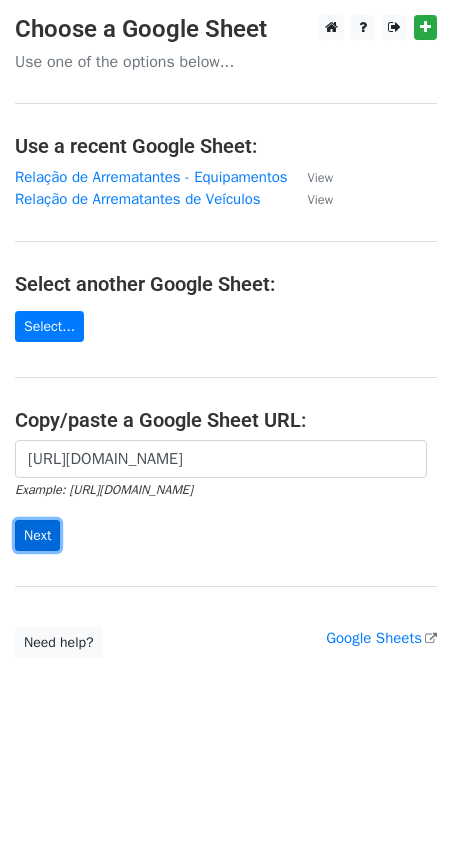 click on "Next" at bounding box center [37, 535] 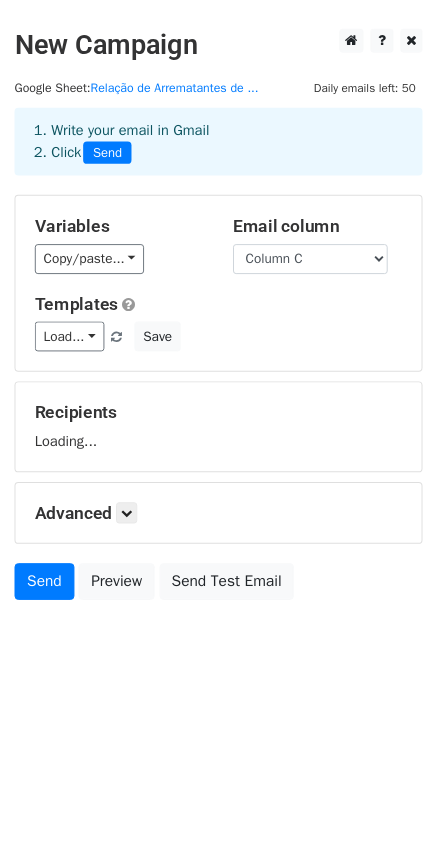 scroll, scrollTop: 0, scrollLeft: 0, axis: both 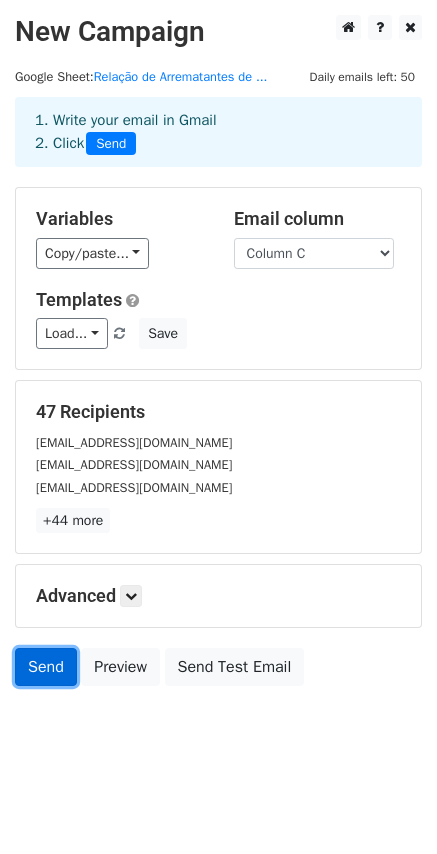 click on "Send" at bounding box center [46, 667] 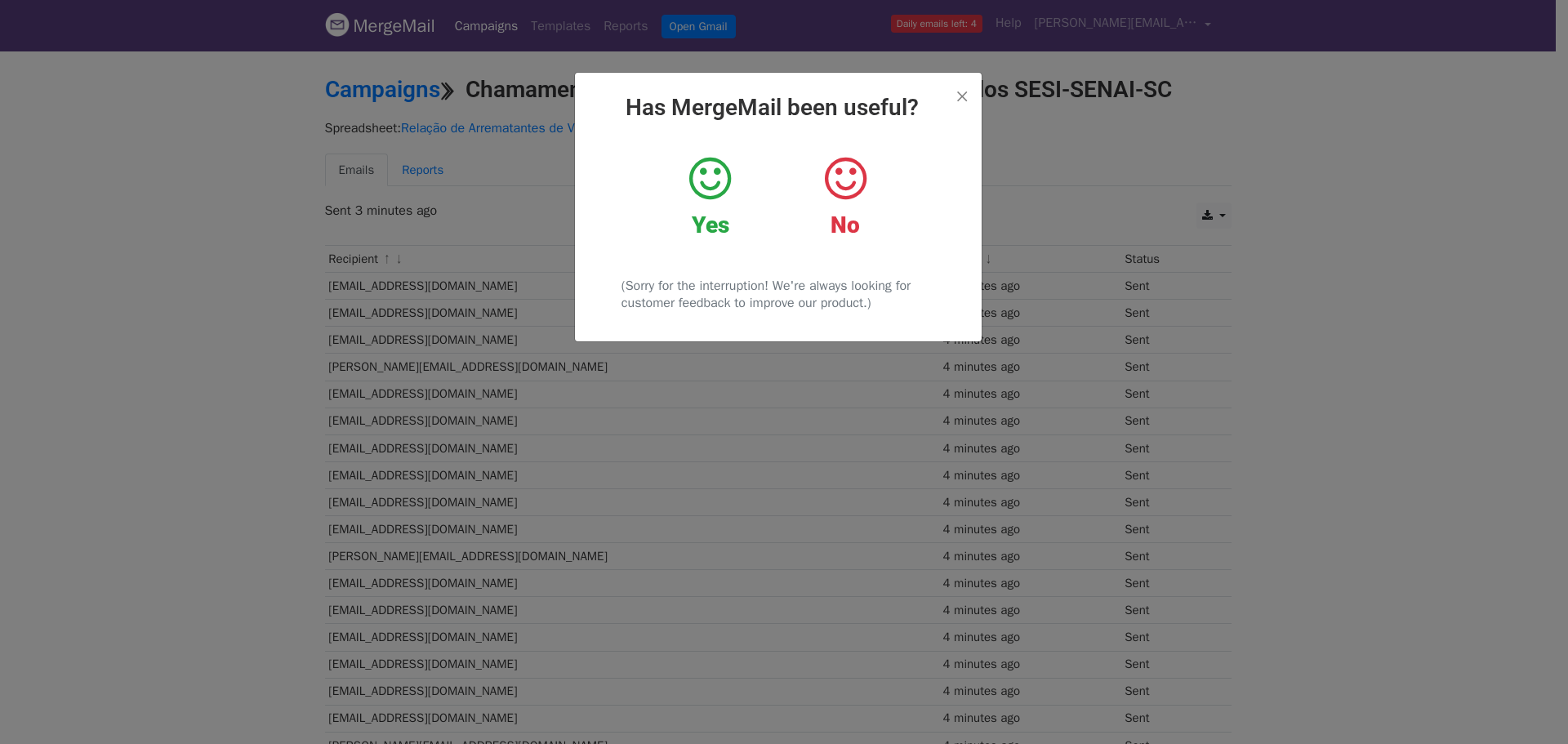 scroll, scrollTop: 0, scrollLeft: 0, axis: both 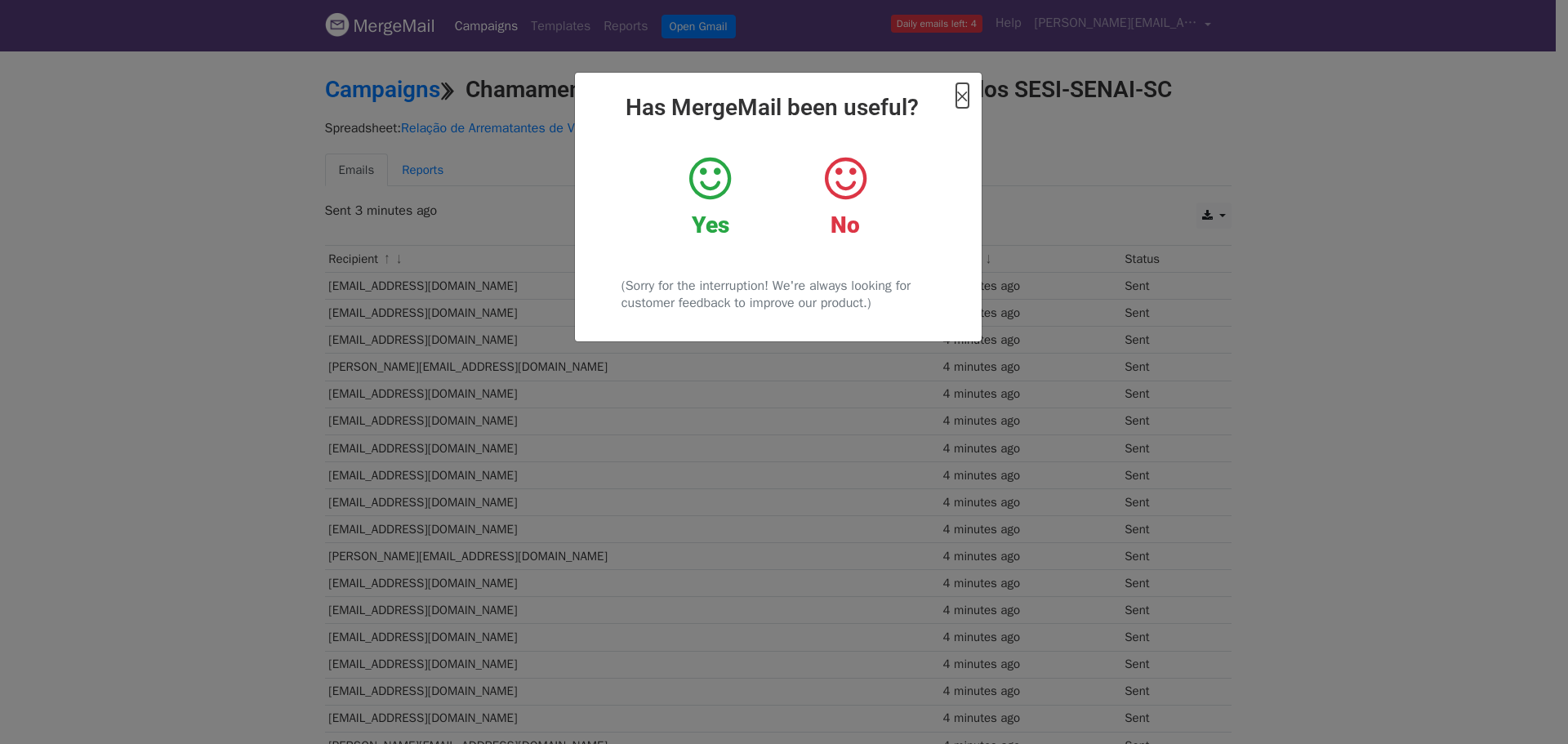 click on "×" at bounding box center [962, 96] 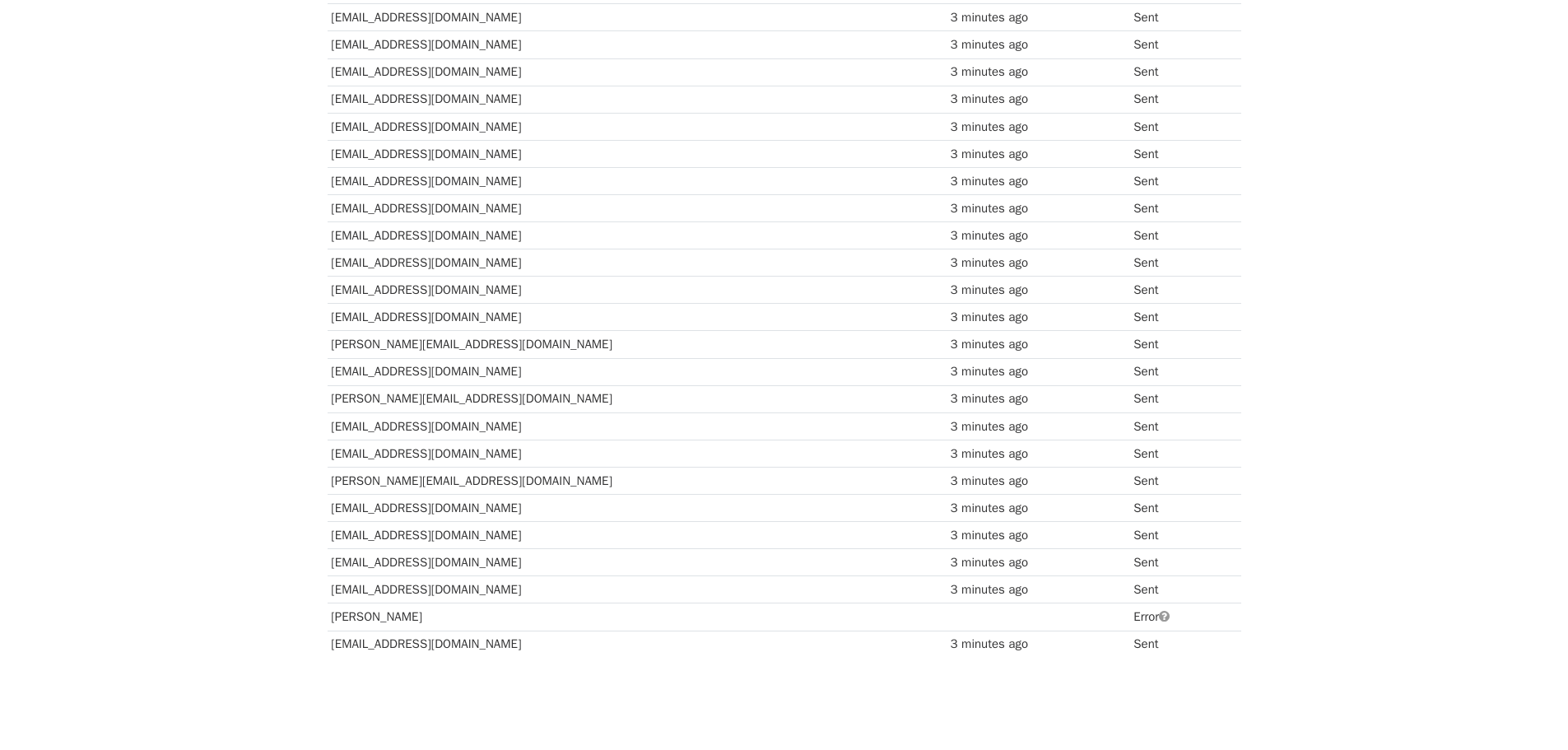 scroll, scrollTop: 869, scrollLeft: 0, axis: vertical 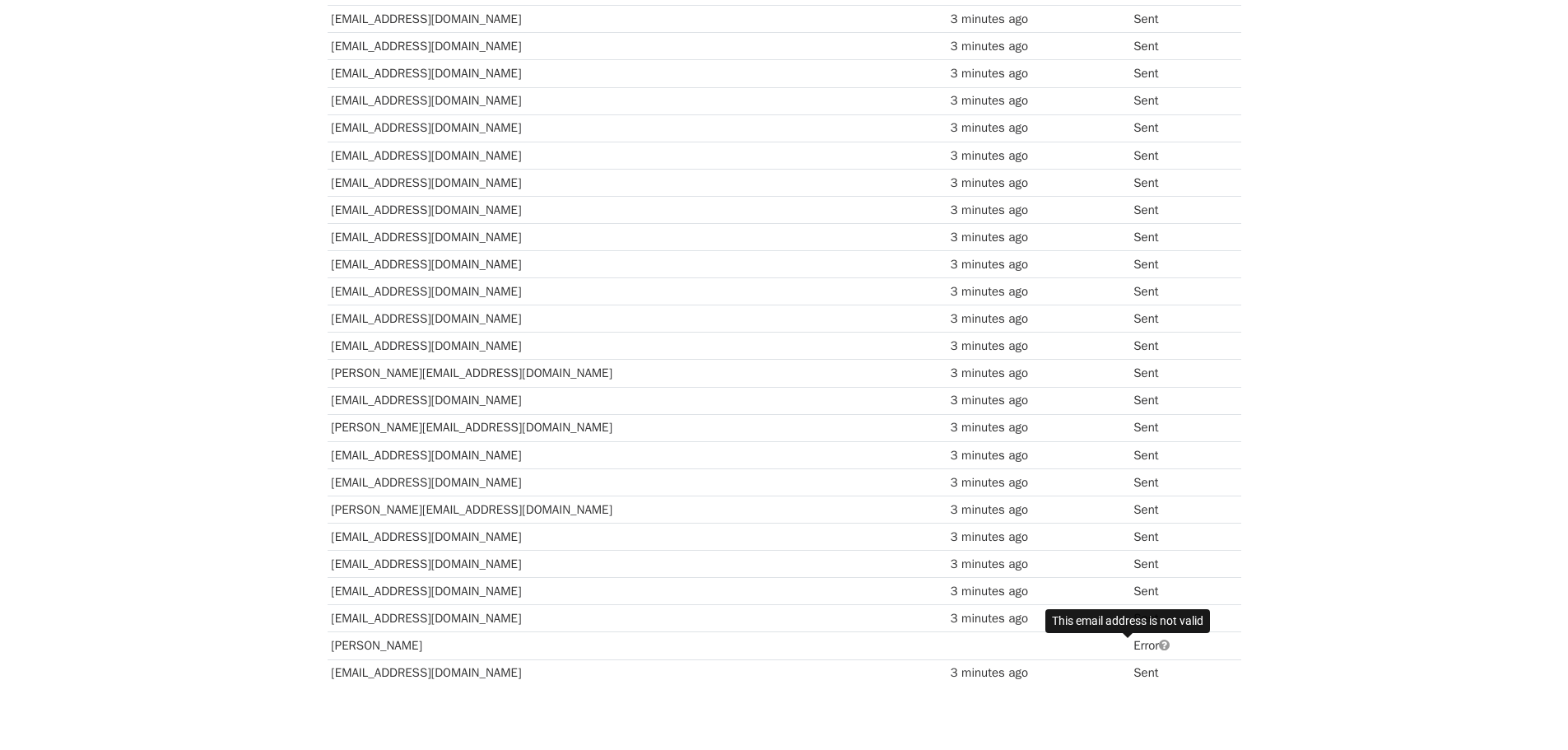 click at bounding box center [1164, 645] 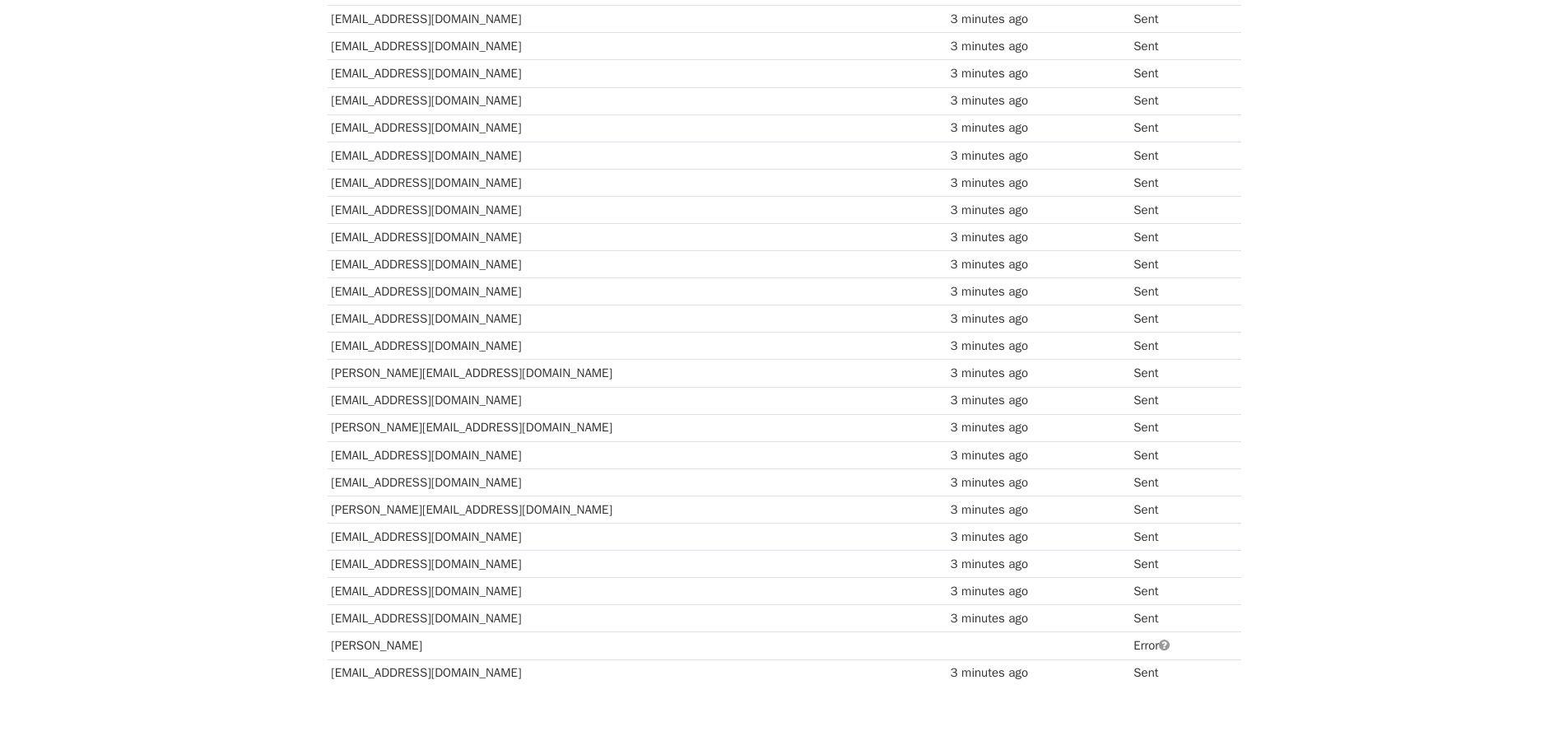 click on "[PERSON_NAME]" at bounding box center [637, 645] 